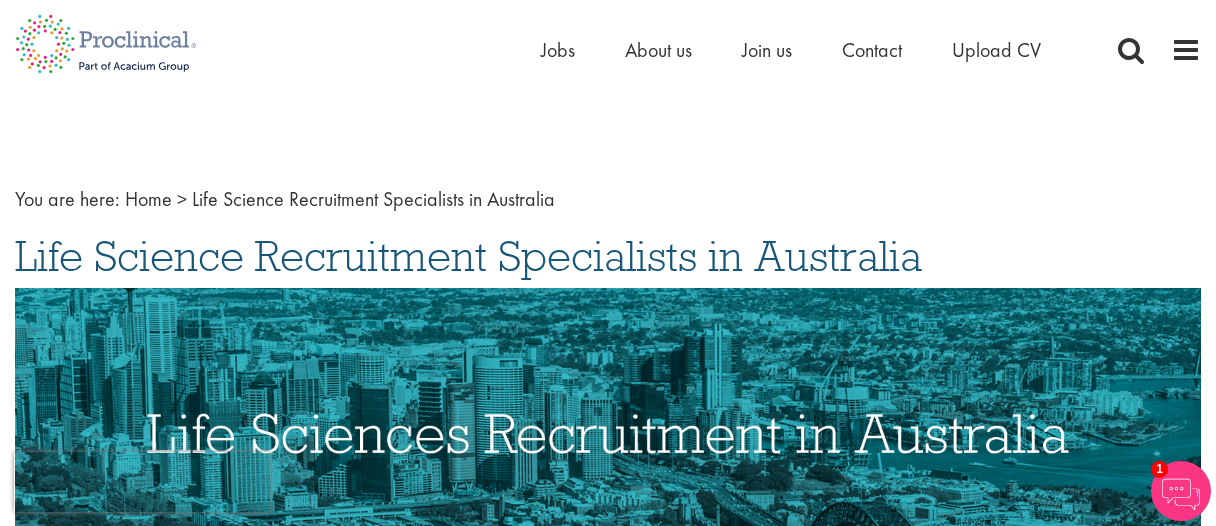 scroll, scrollTop: 0, scrollLeft: 0, axis: both 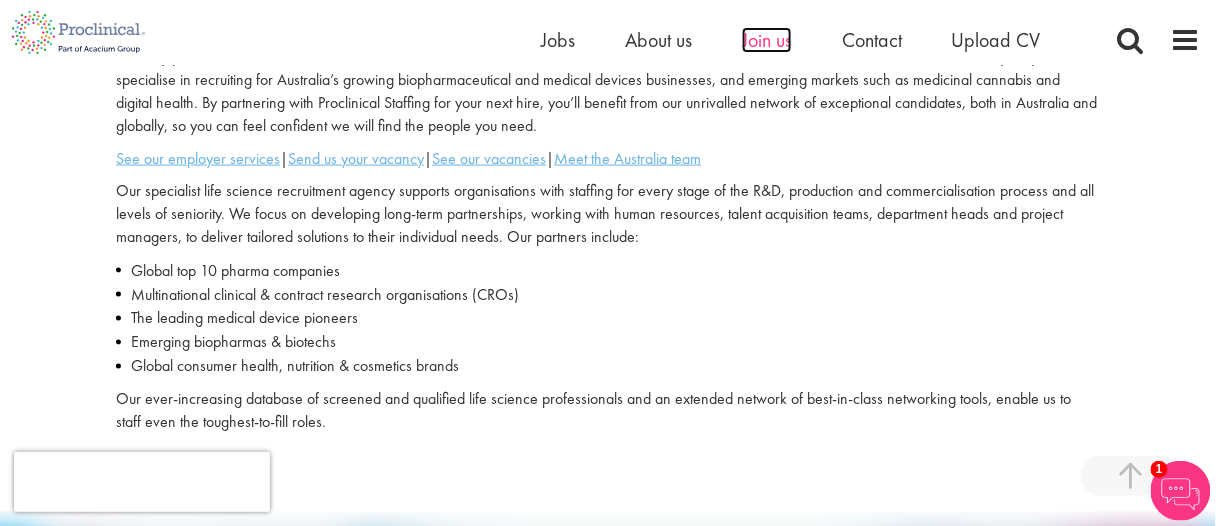 click on "Join us" at bounding box center [767, 40] 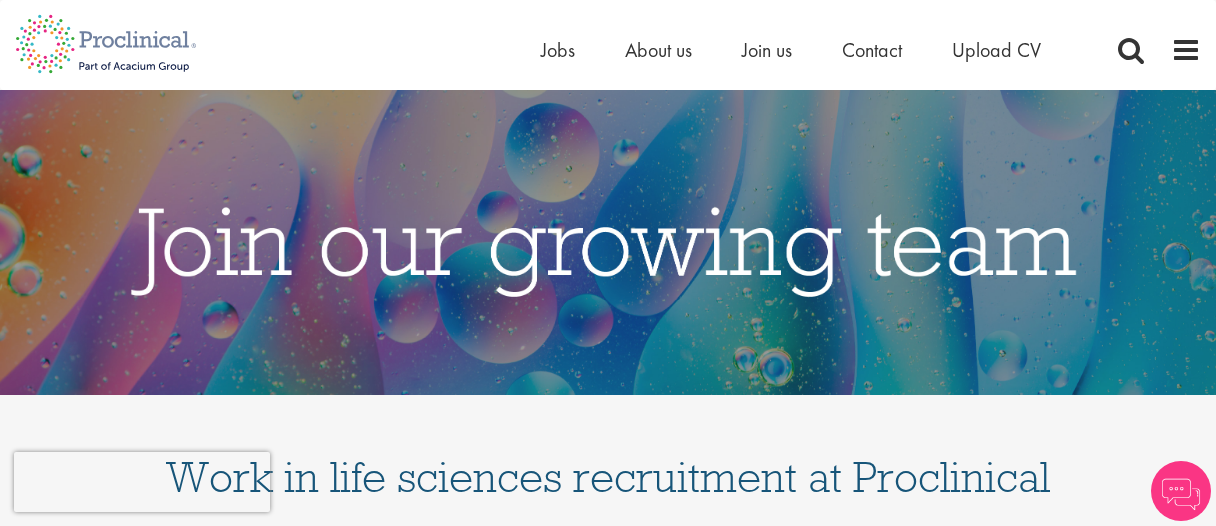 scroll, scrollTop: 0, scrollLeft: 0, axis: both 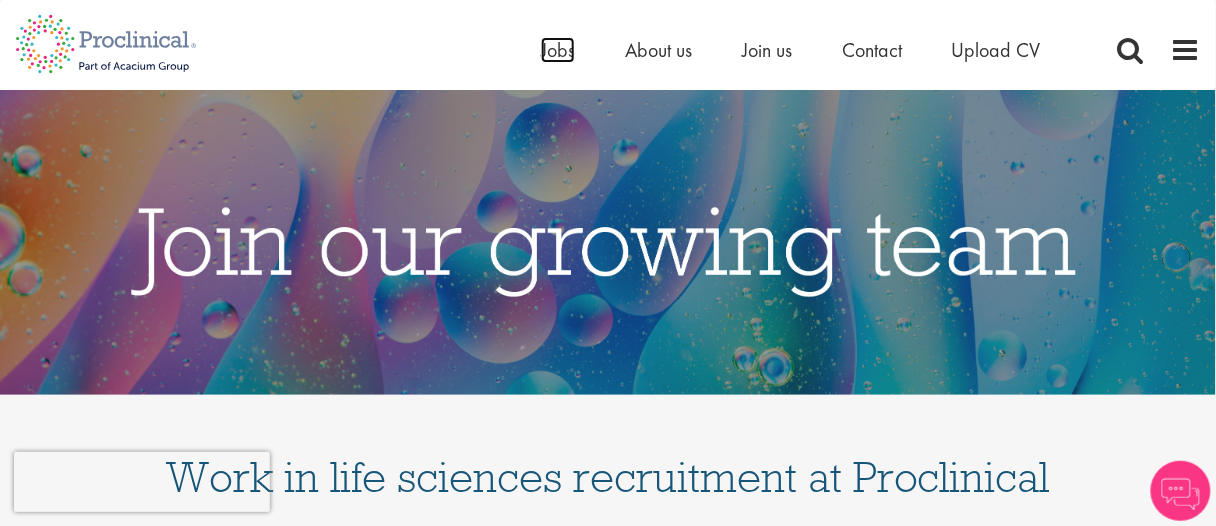 click on "Jobs" at bounding box center [558, 50] 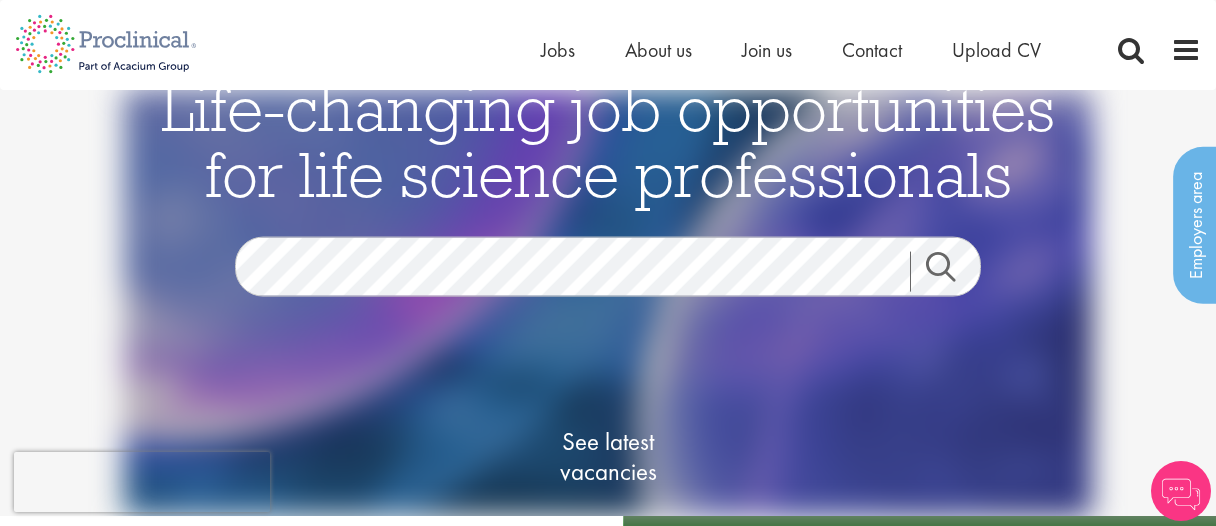 scroll, scrollTop: 0, scrollLeft: 0, axis: both 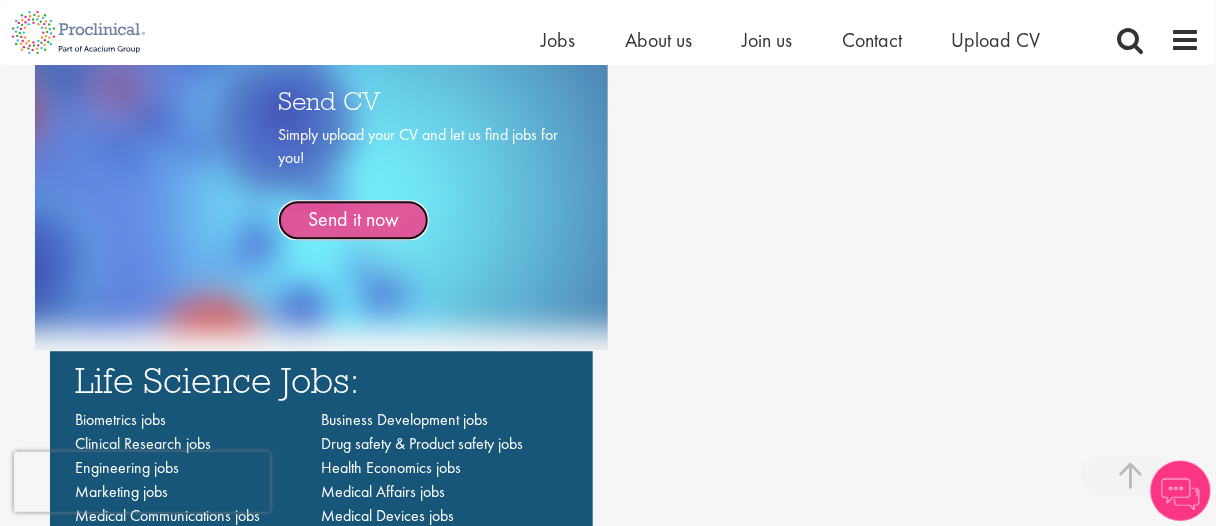 click on "Send it now" at bounding box center (353, 220) 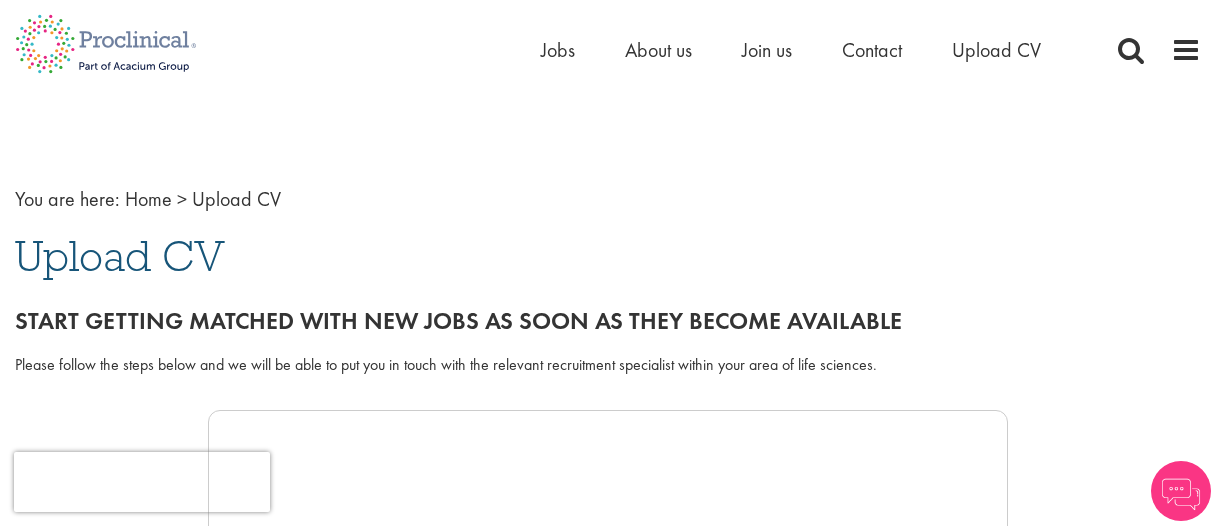 scroll, scrollTop: 0, scrollLeft: 0, axis: both 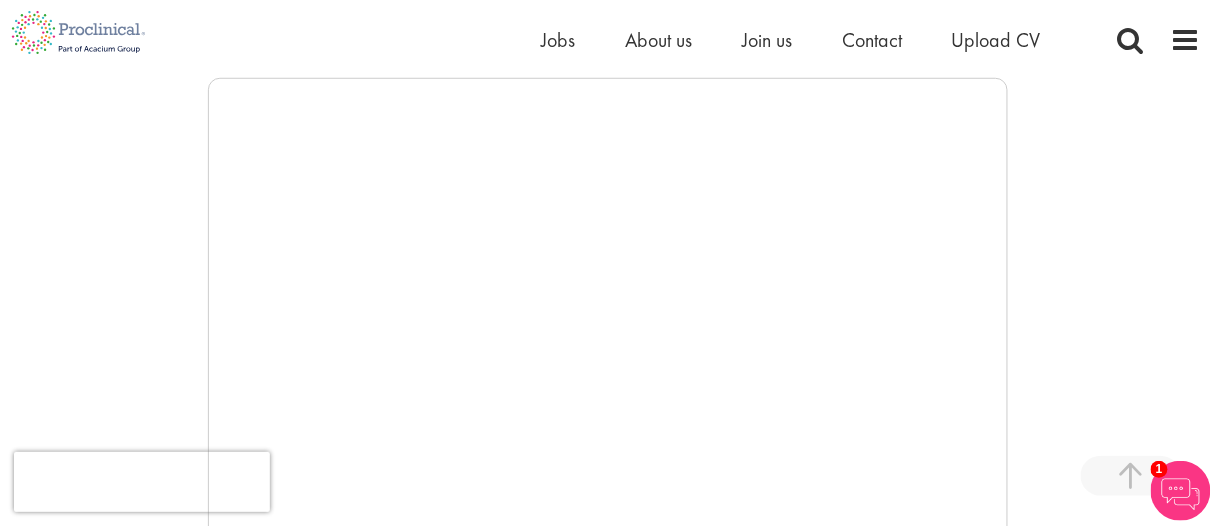 click at bounding box center [608, 378] 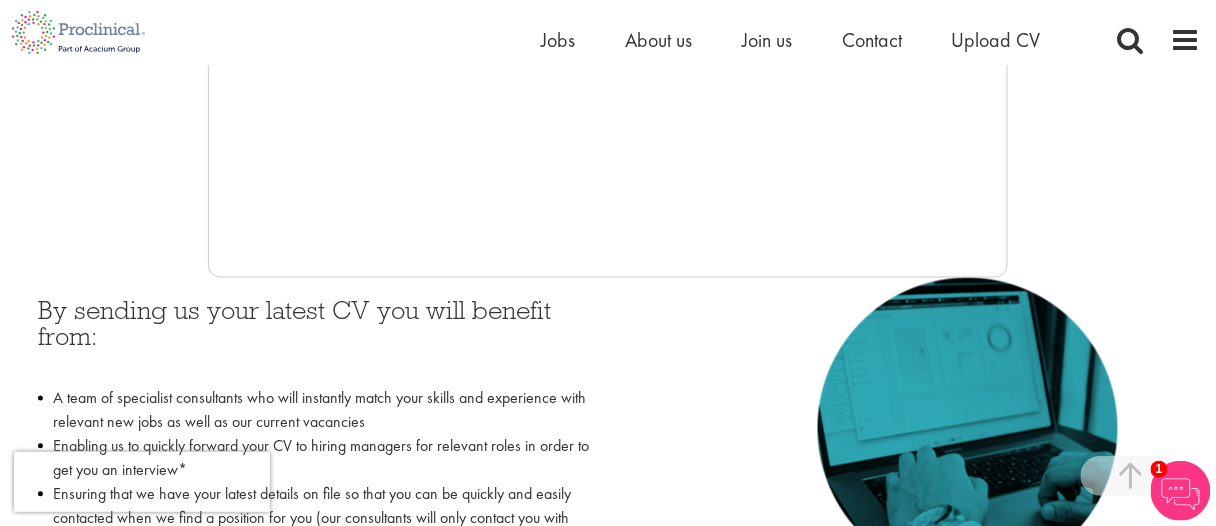 scroll, scrollTop: 730, scrollLeft: 0, axis: vertical 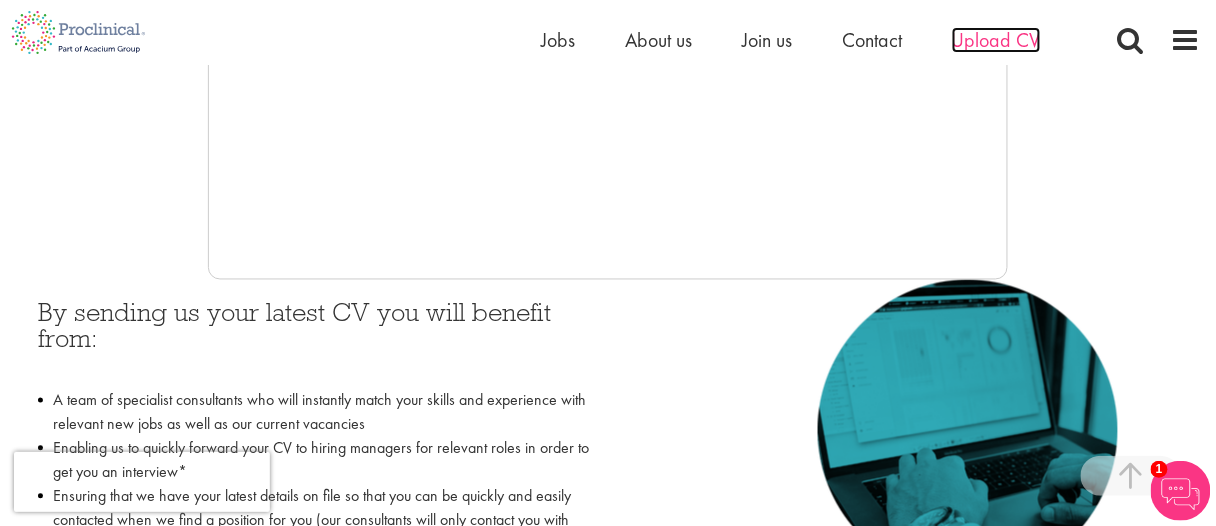 click on "Upload CV" at bounding box center [996, 40] 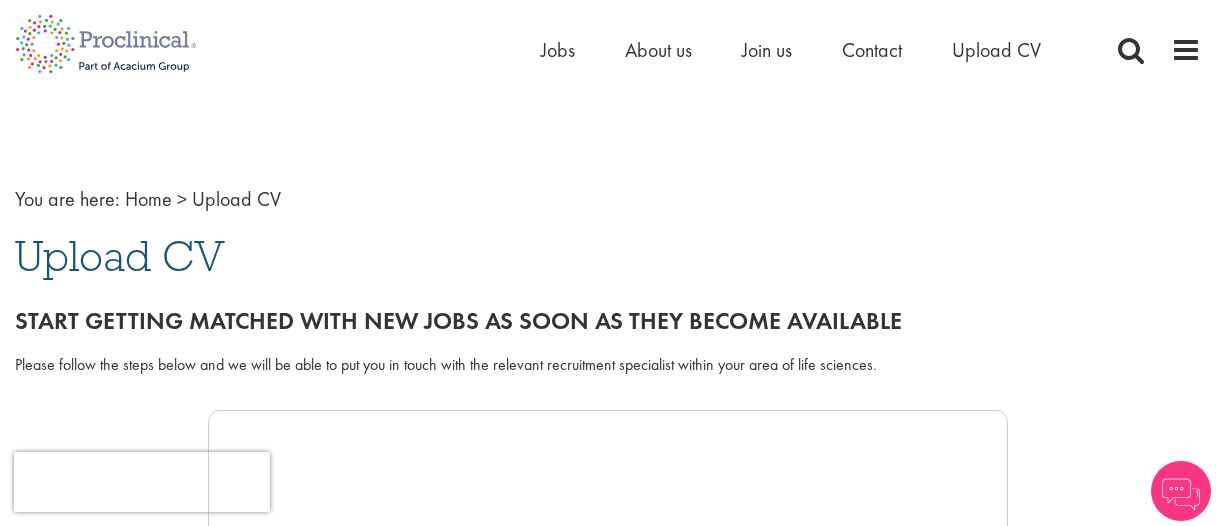 scroll, scrollTop: 0, scrollLeft: 0, axis: both 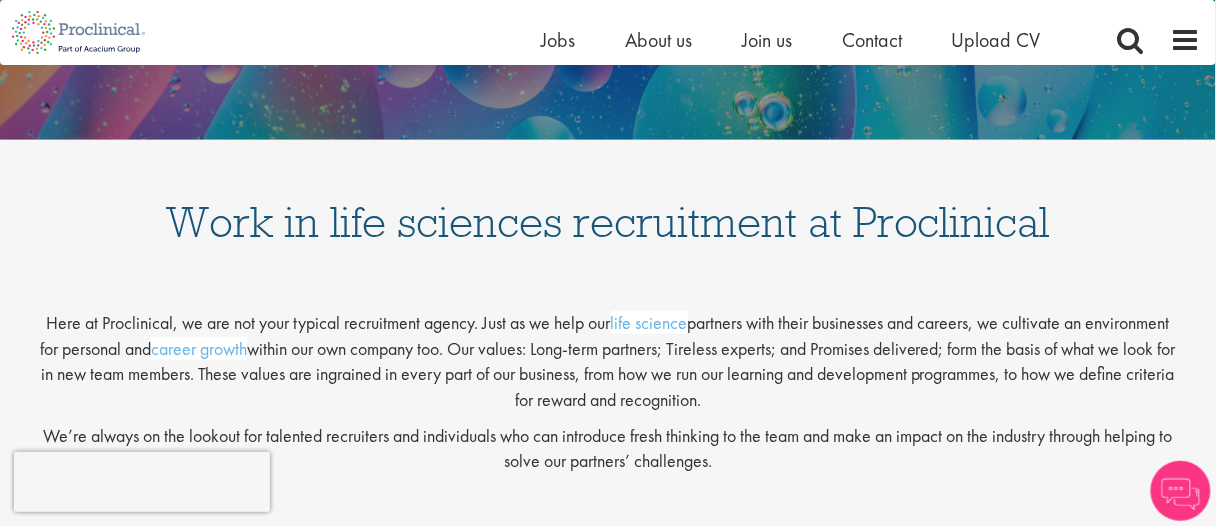 click on "Home
Jobs
About us
Join us
Contact
Upload CV" at bounding box center (816, 45) 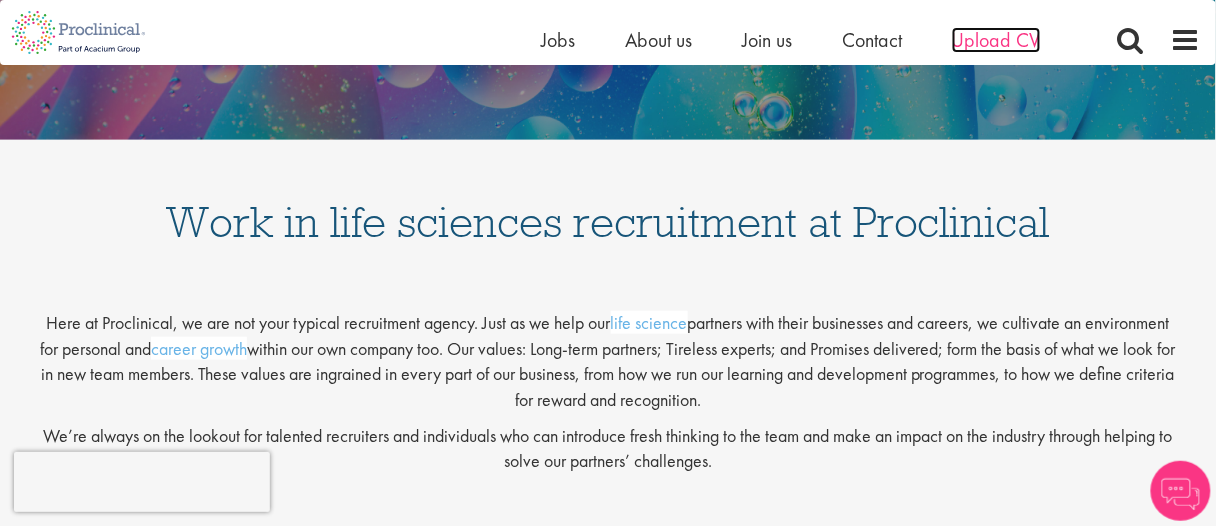 click on "Upload CV" at bounding box center [996, 40] 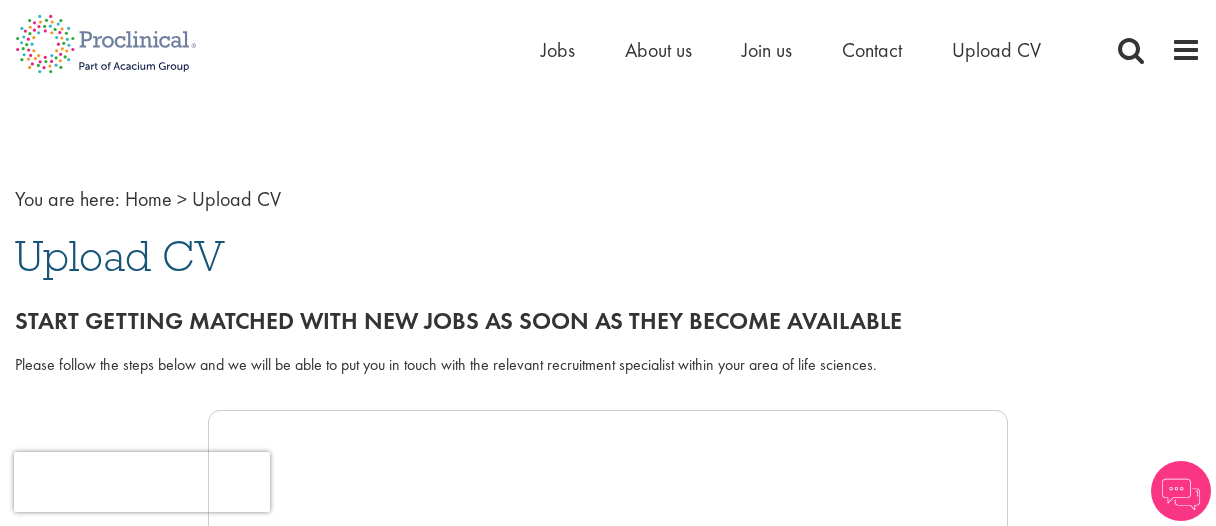 scroll, scrollTop: 0, scrollLeft: 0, axis: both 